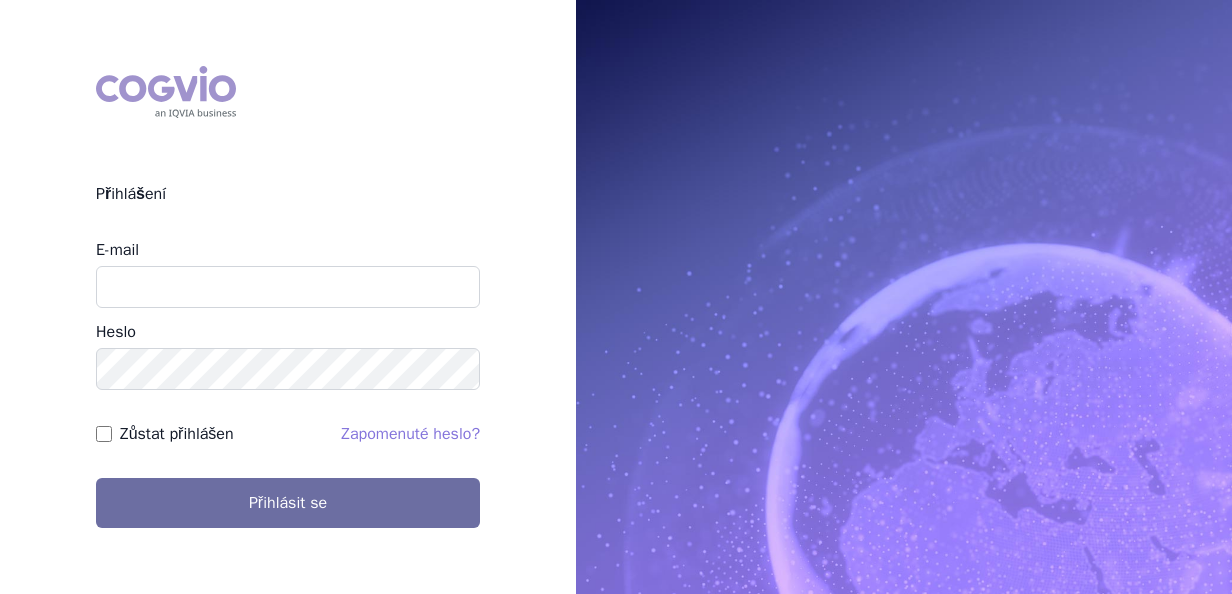 scroll, scrollTop: 0, scrollLeft: 0, axis: both 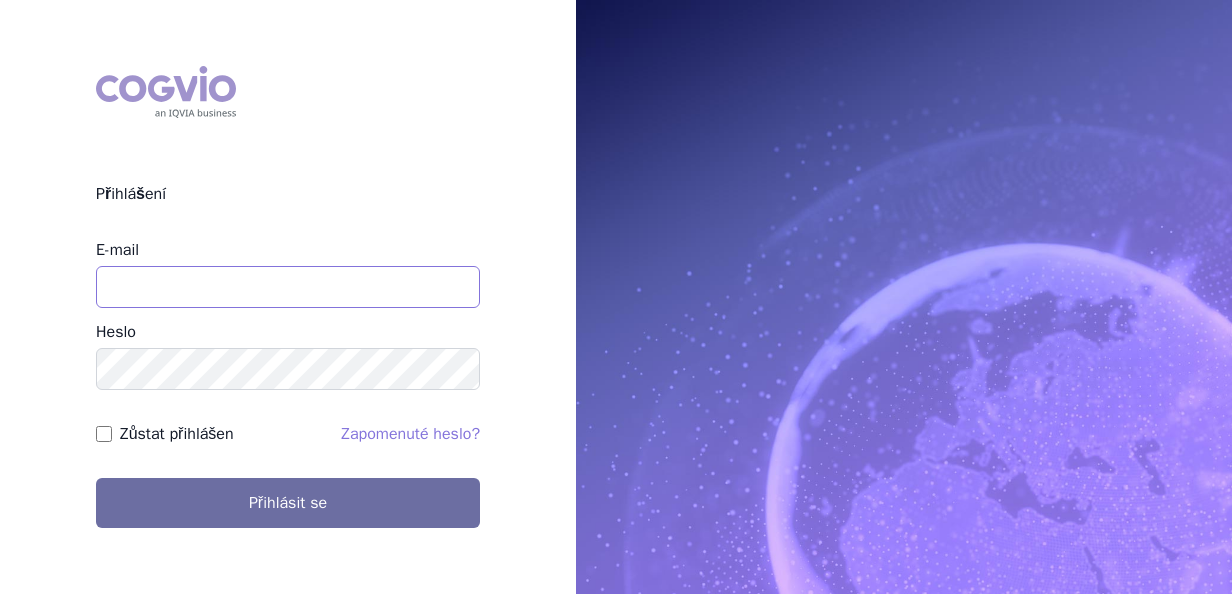 click on "E-mail" at bounding box center (288, 287) 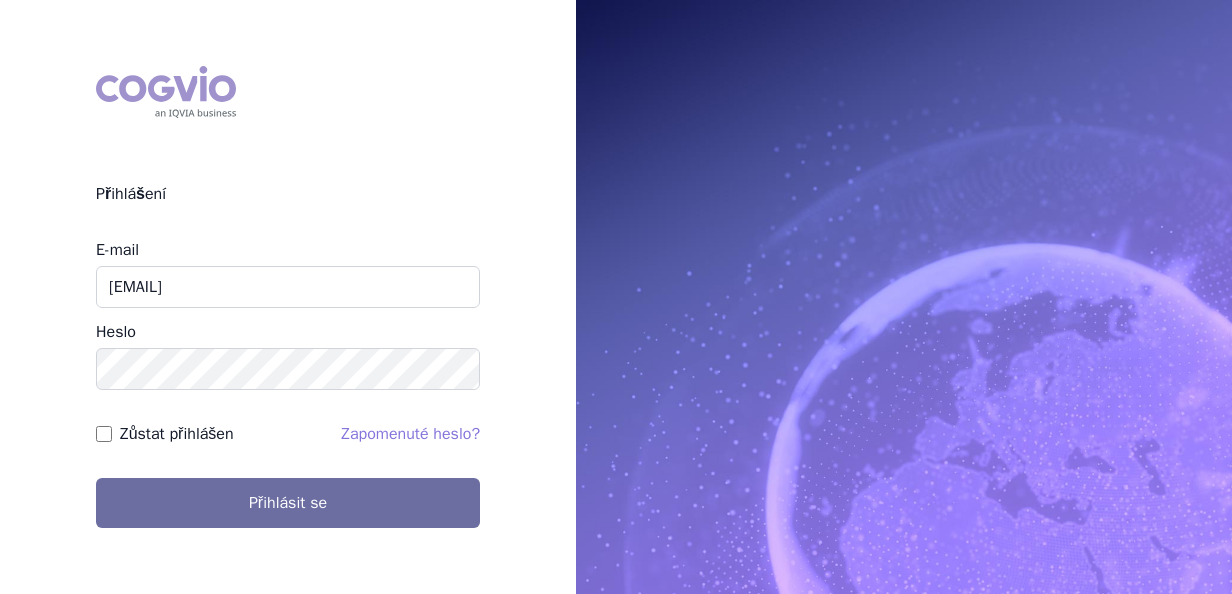 click on "Zůstat přihlášen" at bounding box center (104, 434) 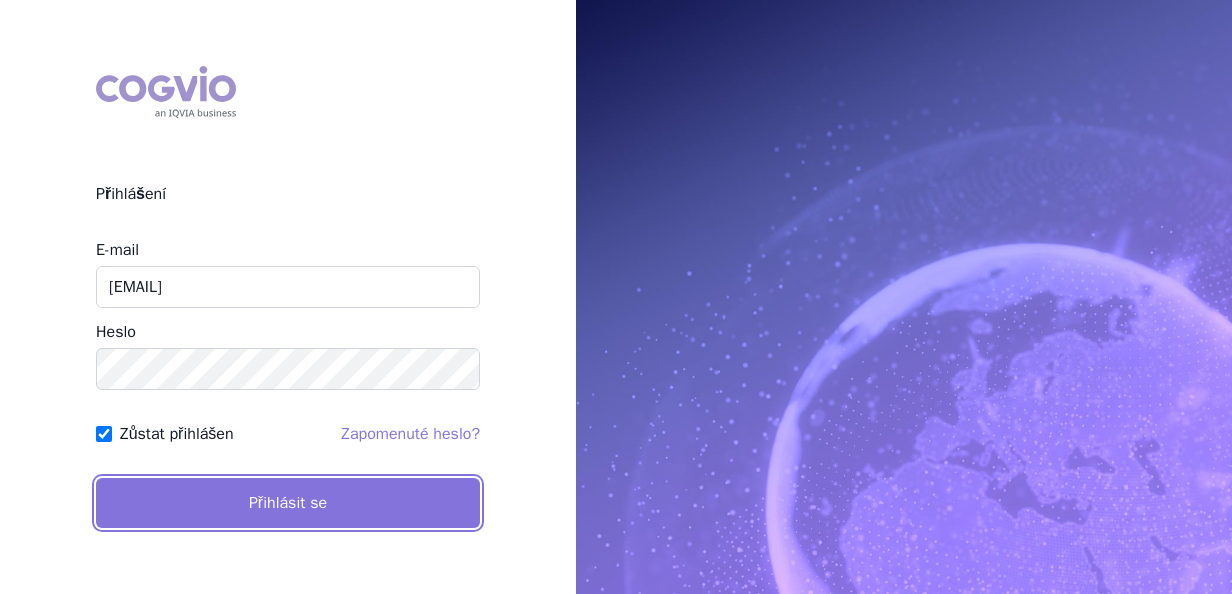 click on "Přihlásit se" at bounding box center (288, 503) 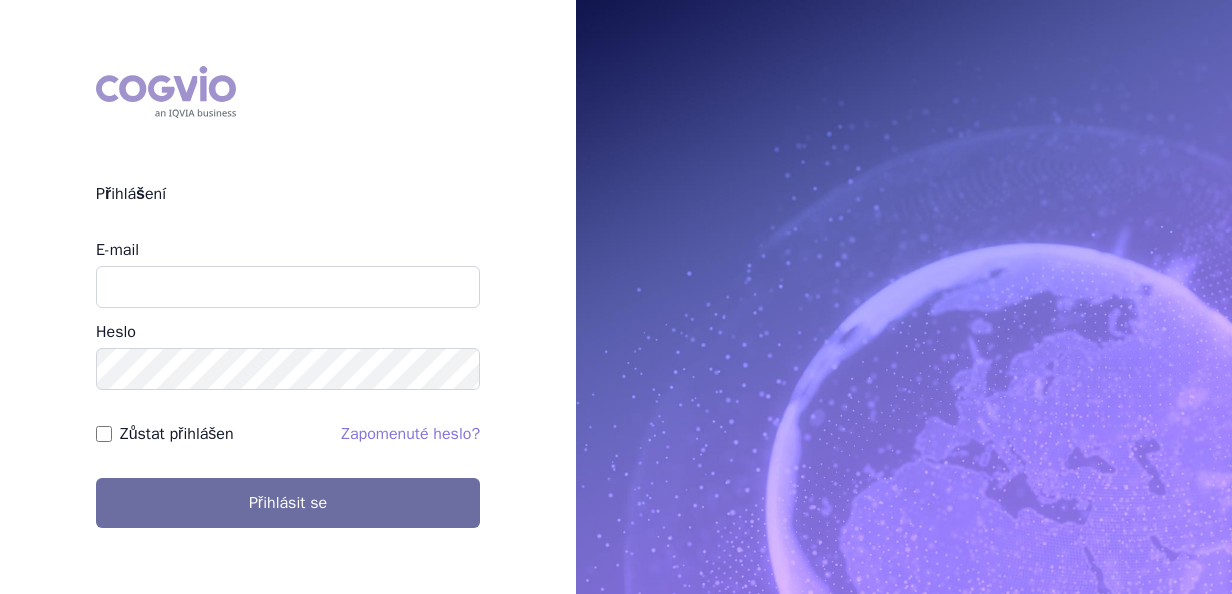 scroll, scrollTop: 0, scrollLeft: 0, axis: both 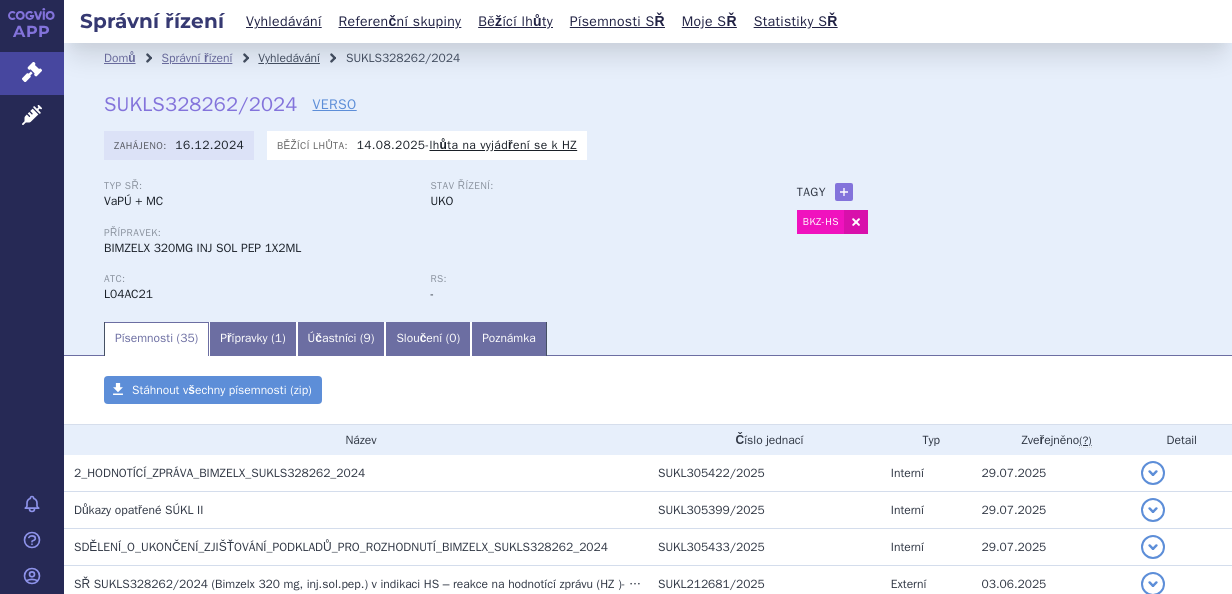 click on "Vyhledávání" at bounding box center [289, 58] 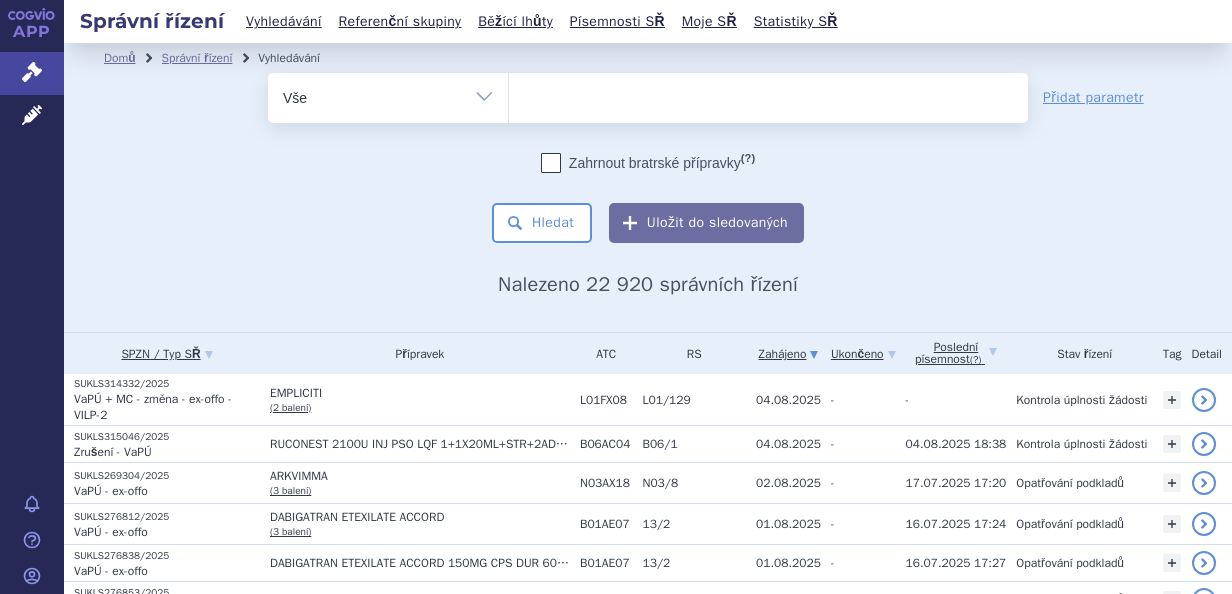 click at bounding box center [768, 94] 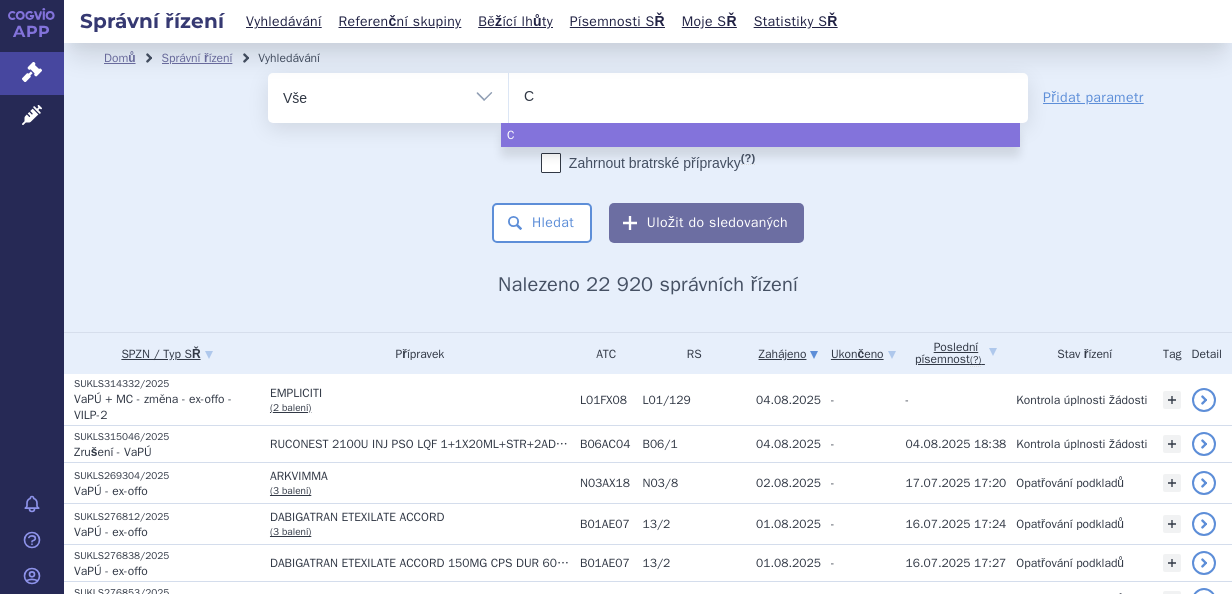 type on "Co" 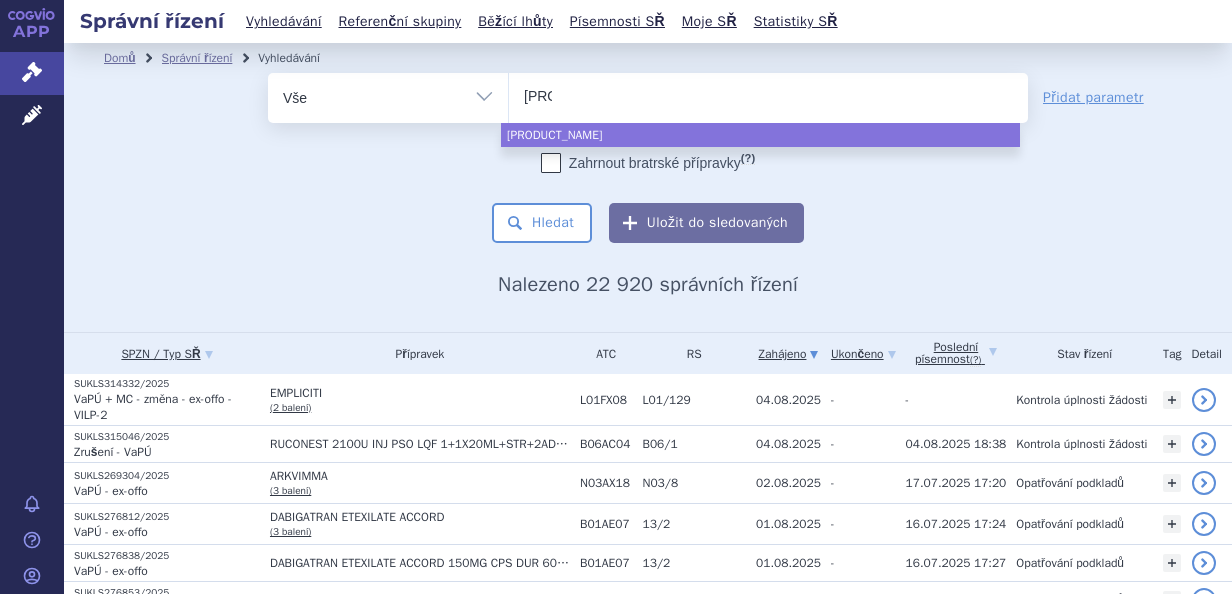 type on "Cose" 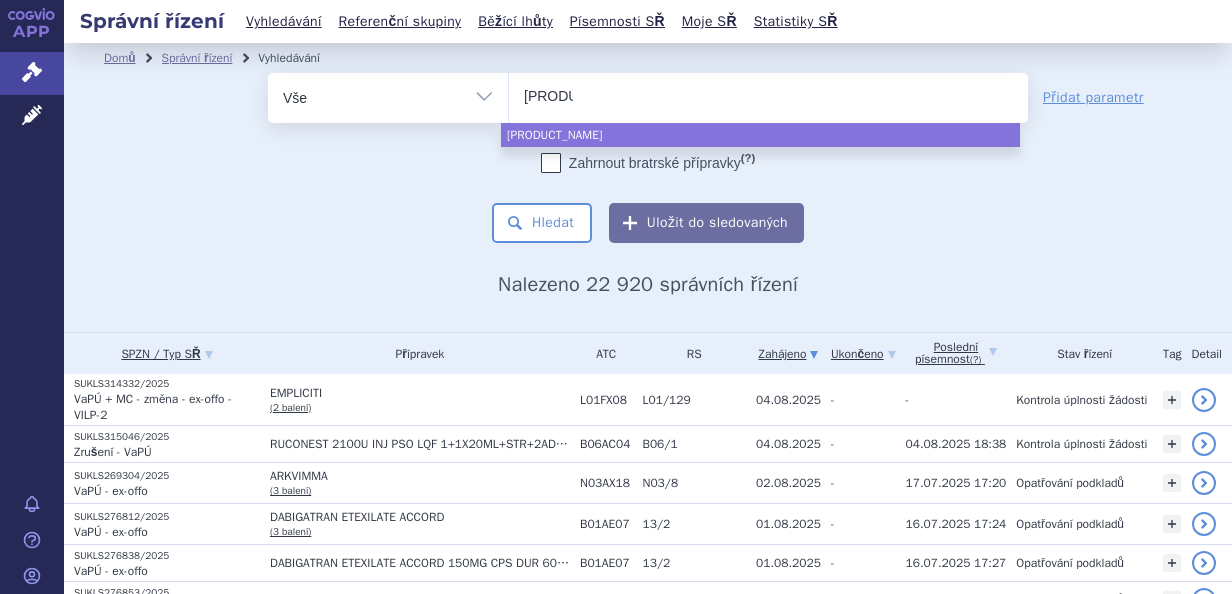 type on "Cosen" 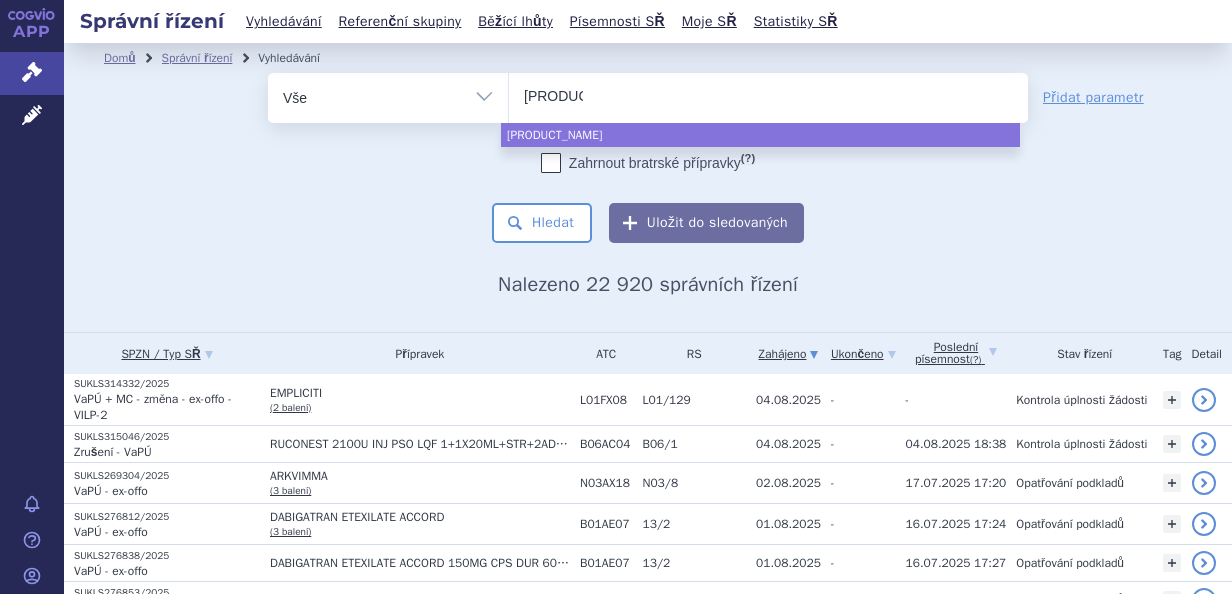 type on "Cosent" 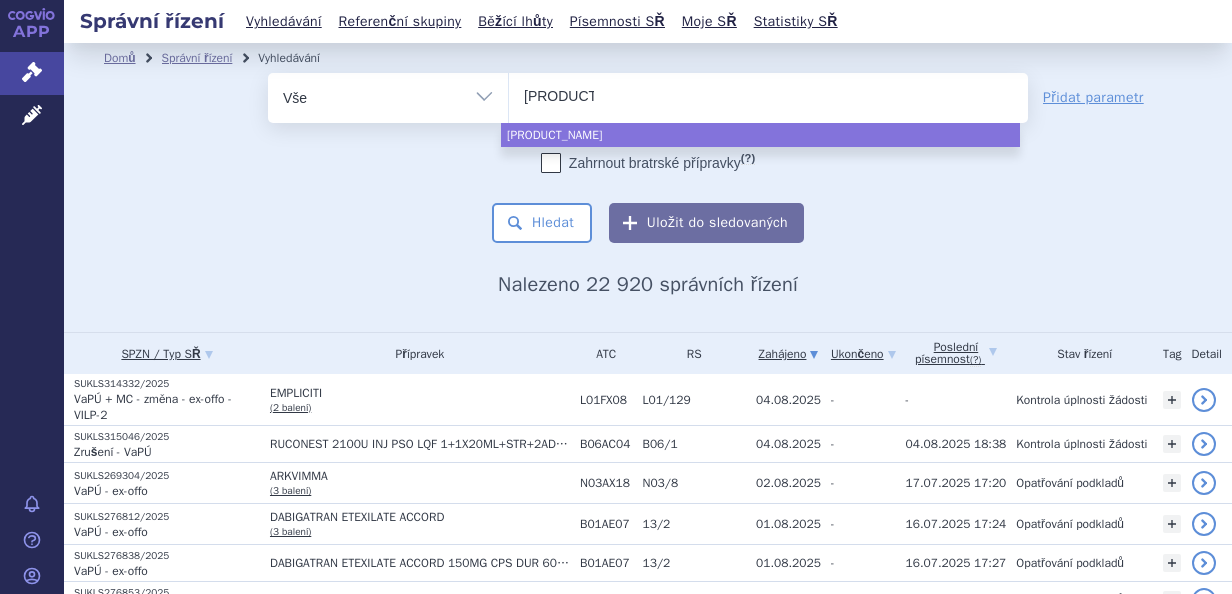 type on "Cosenty" 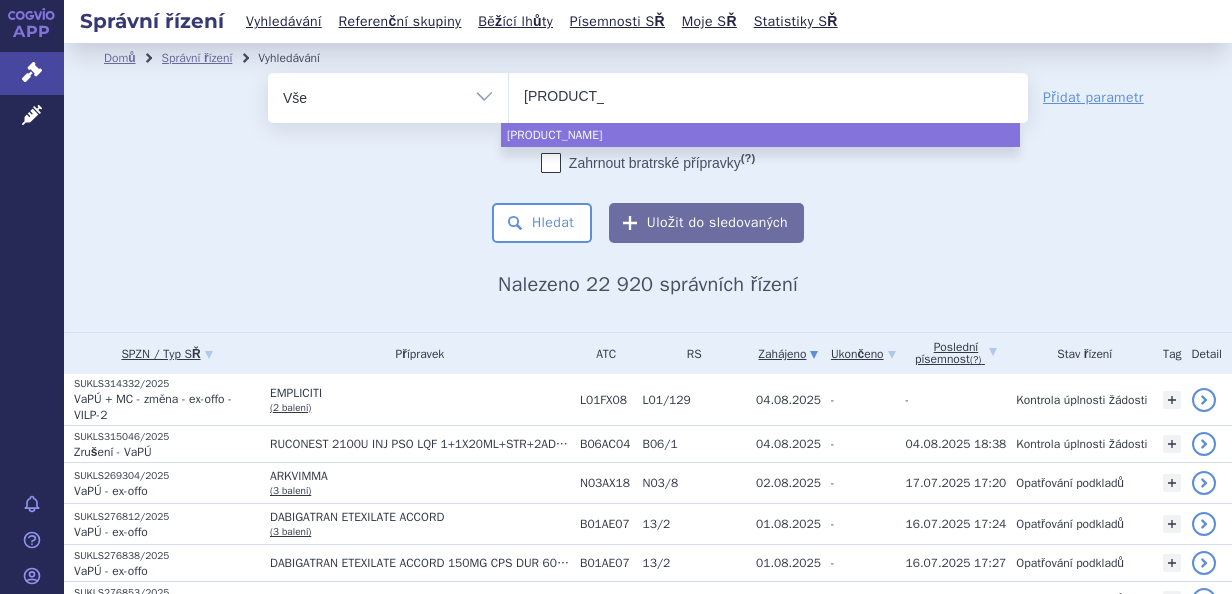 type on "Cosentyx" 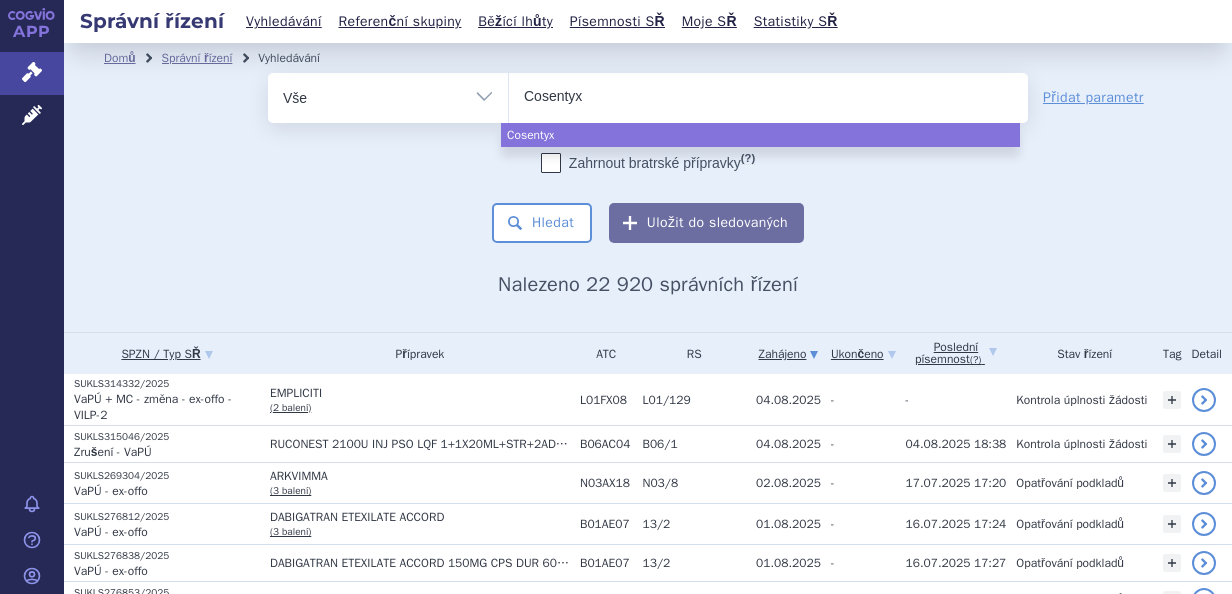 select on "Cosentyx" 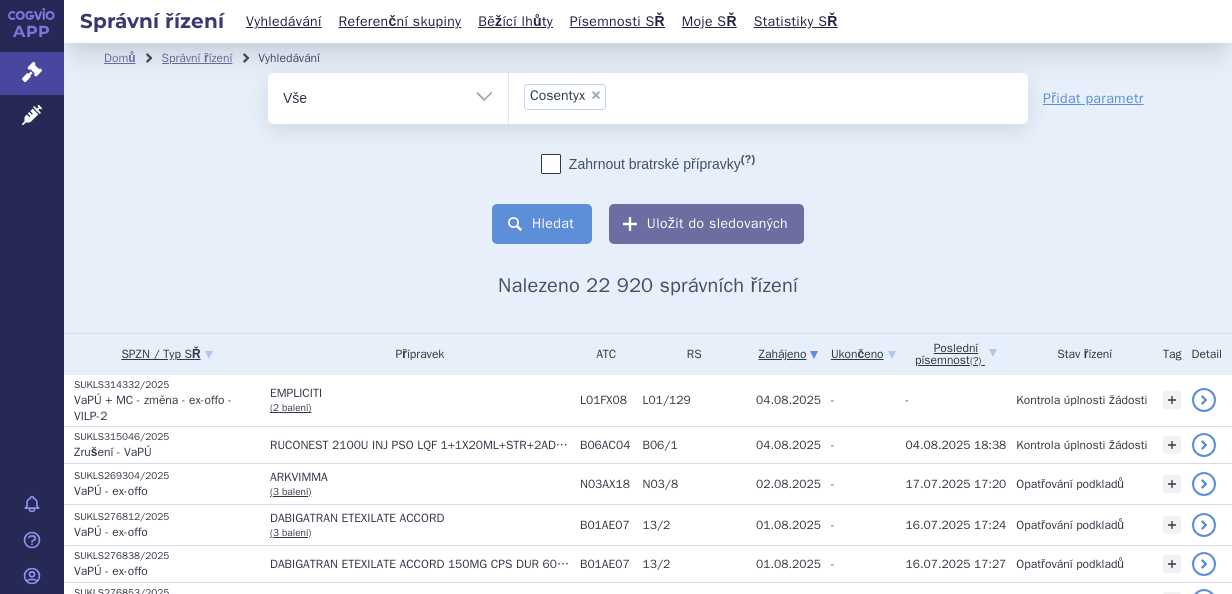 click on "Hledat" at bounding box center (542, 224) 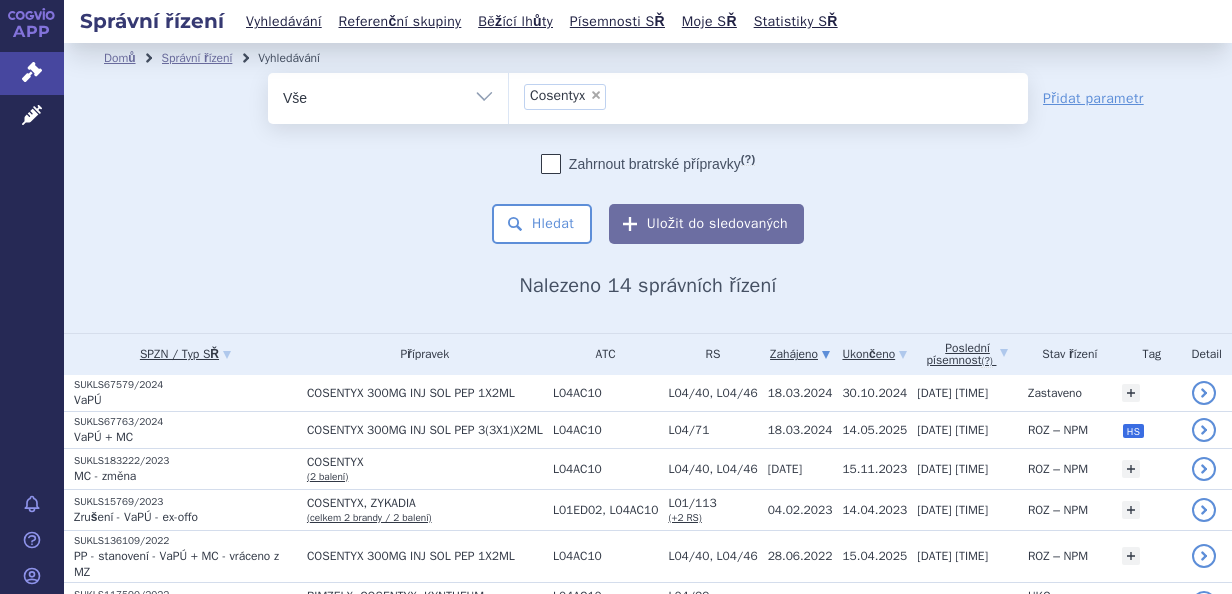scroll, scrollTop: 0, scrollLeft: 0, axis: both 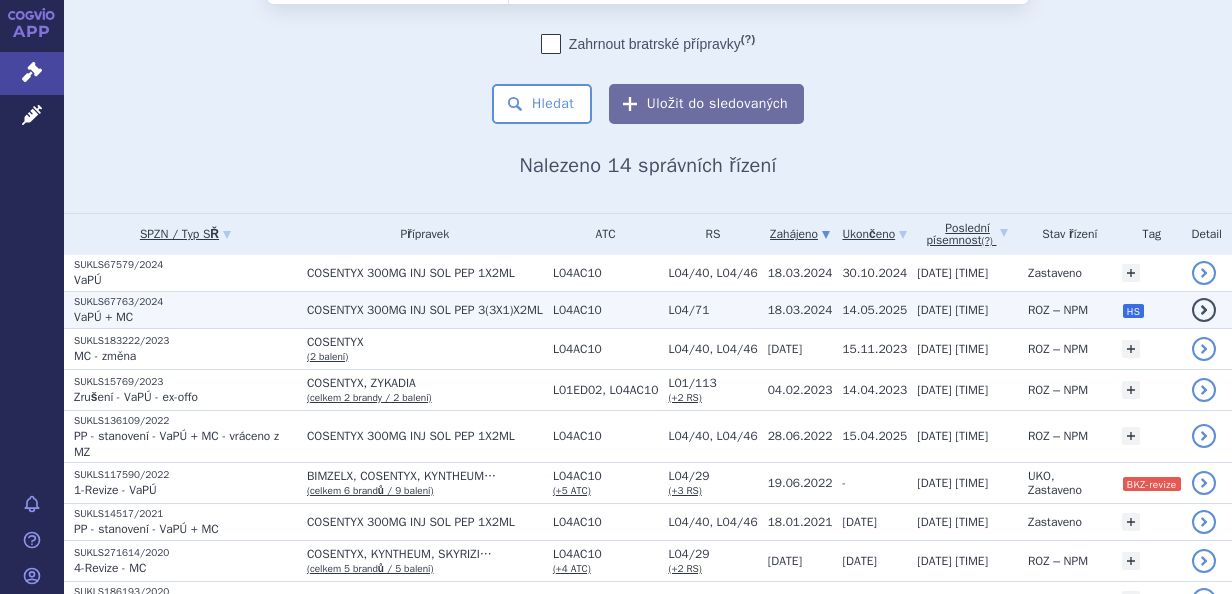 click on "[DATE] [TIME]" at bounding box center (952, 310) 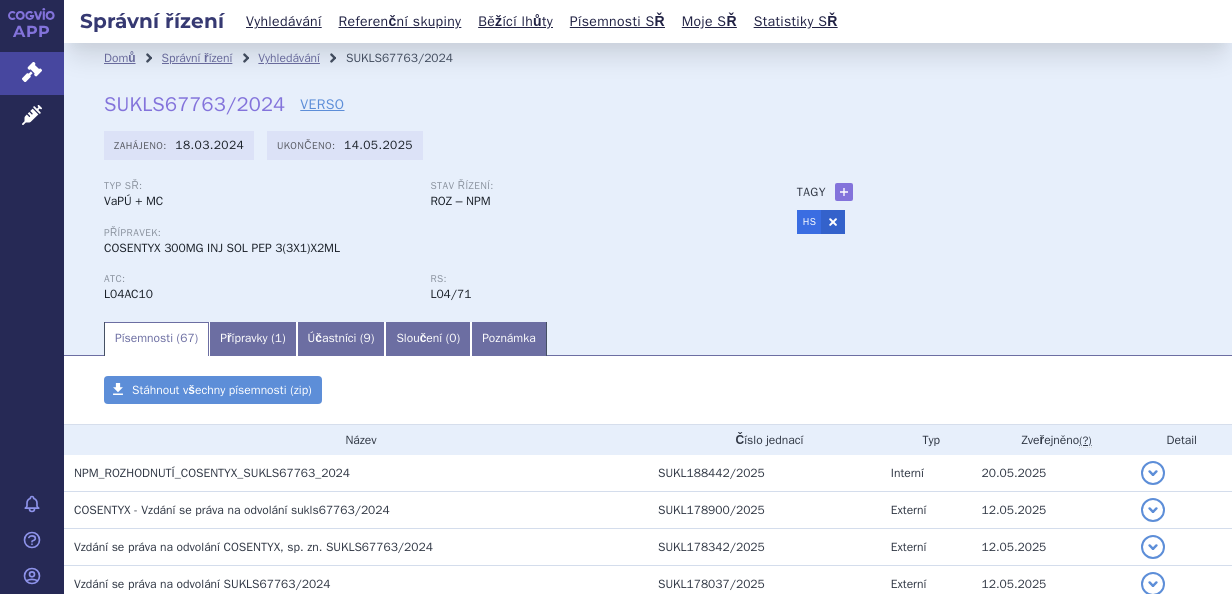scroll, scrollTop: 0, scrollLeft: 0, axis: both 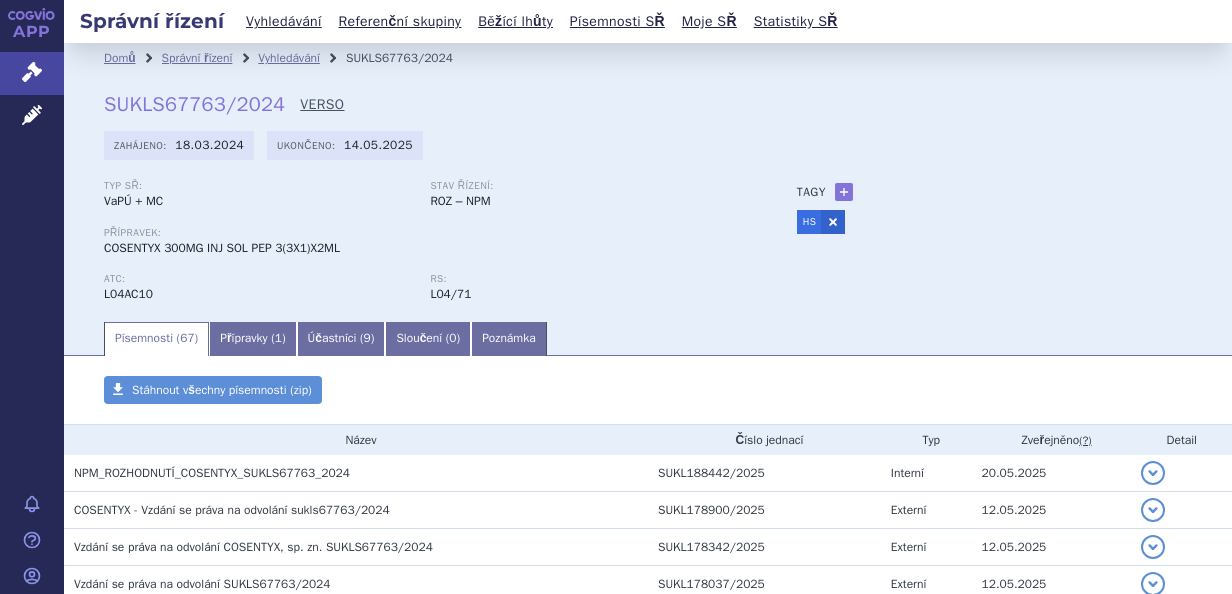 click on "VERSO" at bounding box center [322, 105] 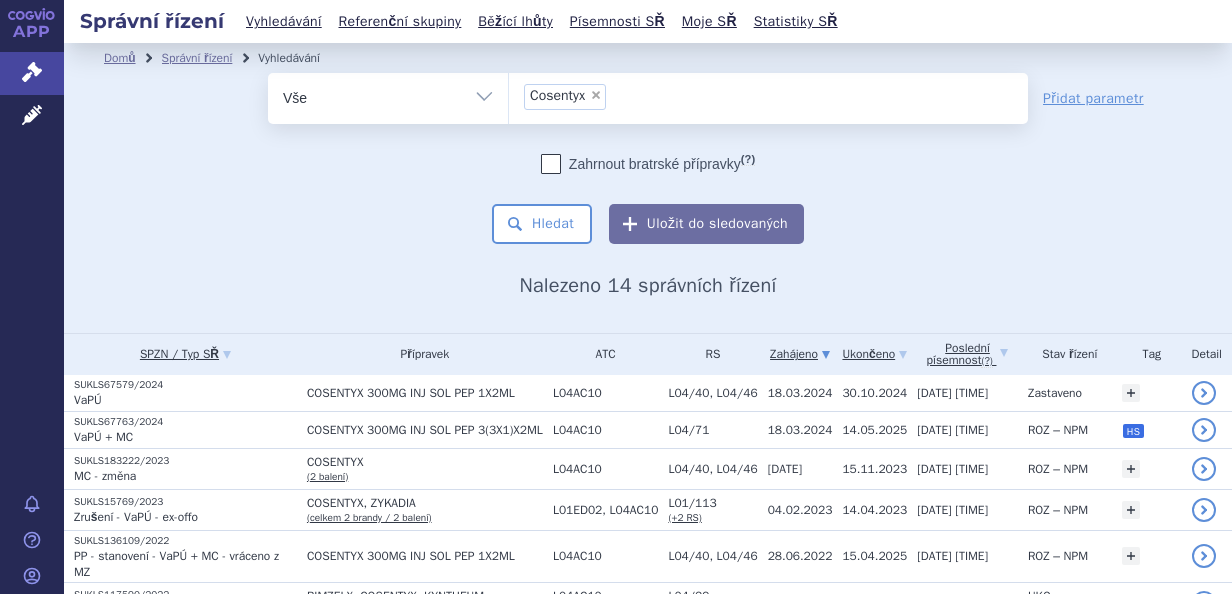 scroll, scrollTop: 0, scrollLeft: 0, axis: both 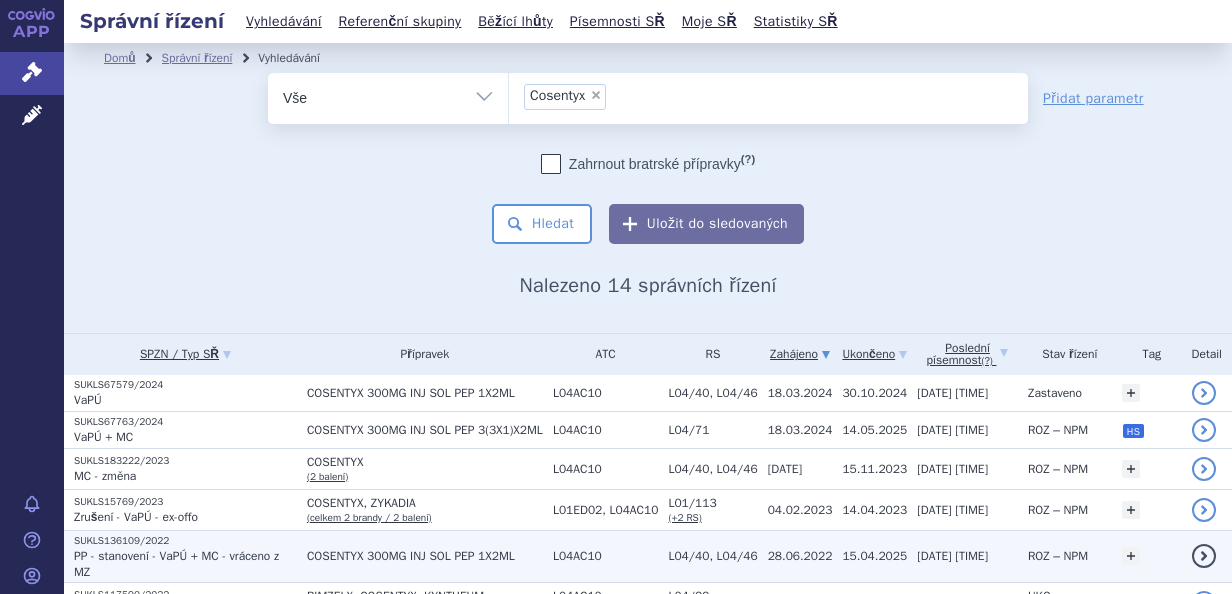 click on "15.04.2025" at bounding box center [874, 556] 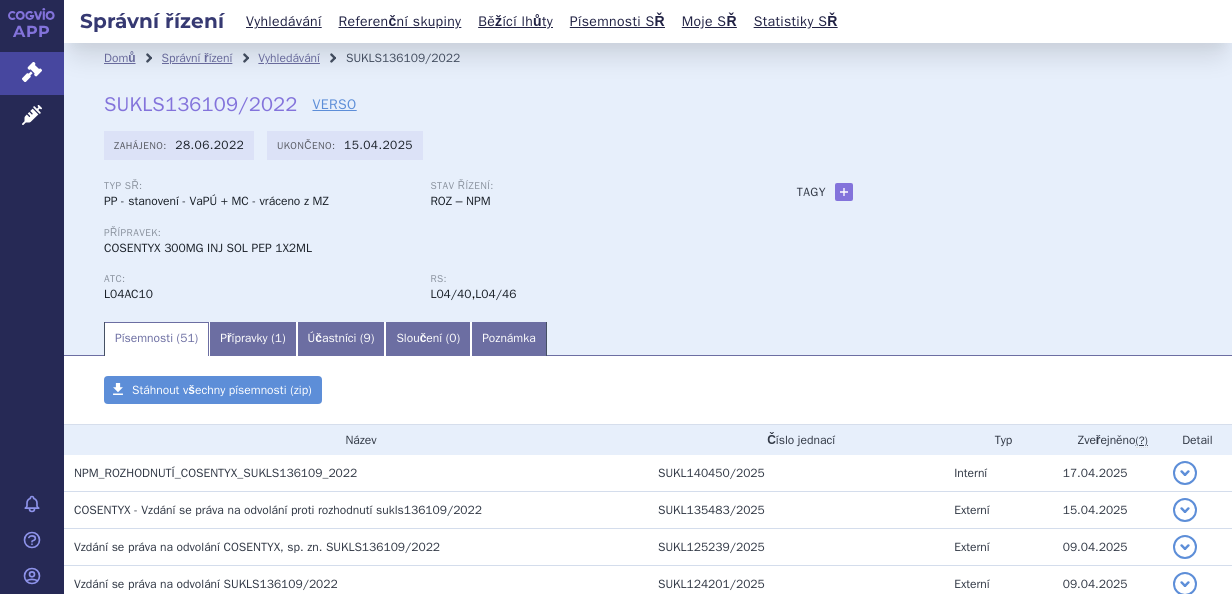 scroll, scrollTop: 0, scrollLeft: 0, axis: both 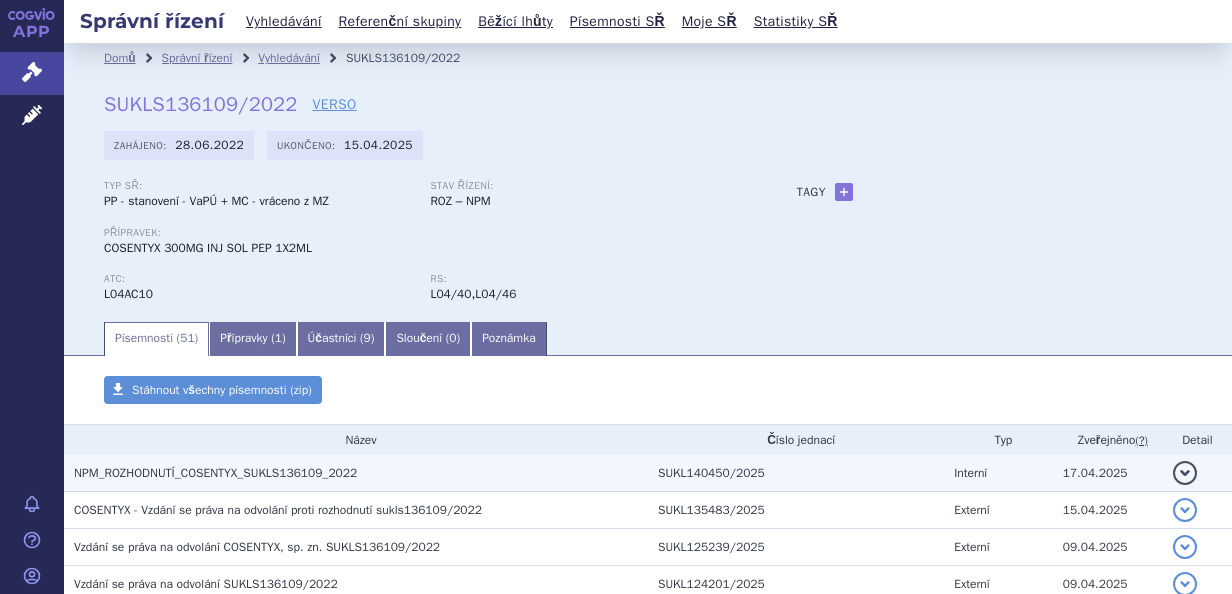 click on "SUKL140450/2025" at bounding box center (796, 473) 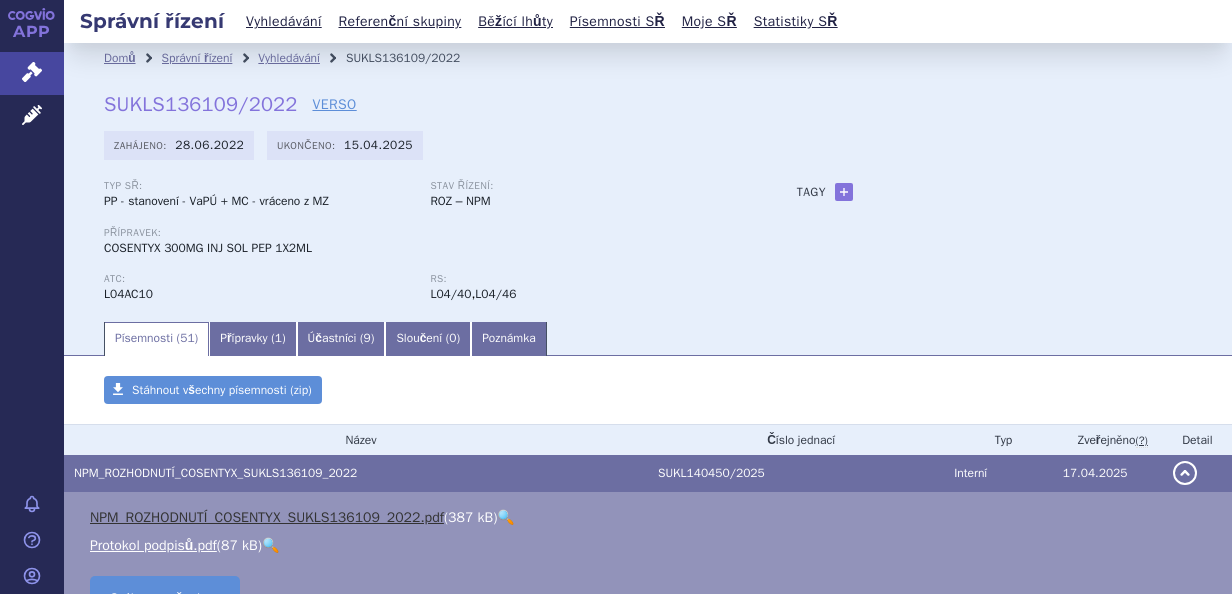 click on "NPM_ROZHODNUTÍ_COSENTYX_SUKLS136109_2022.pdf" at bounding box center [267, 517] 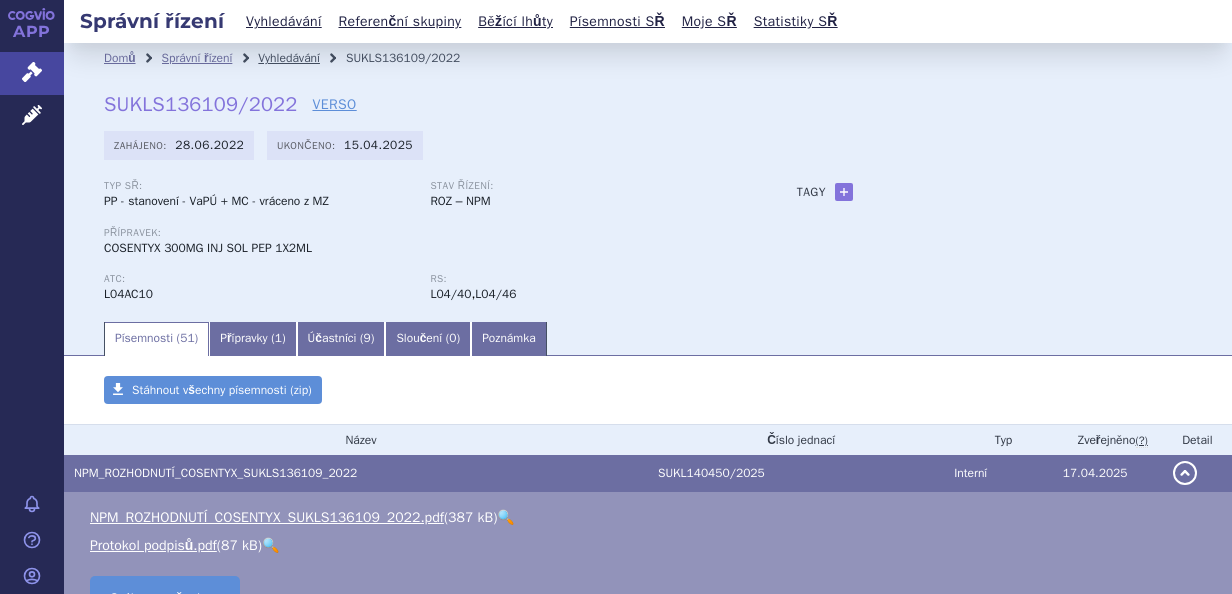 click on "Vyhledávání" at bounding box center (289, 58) 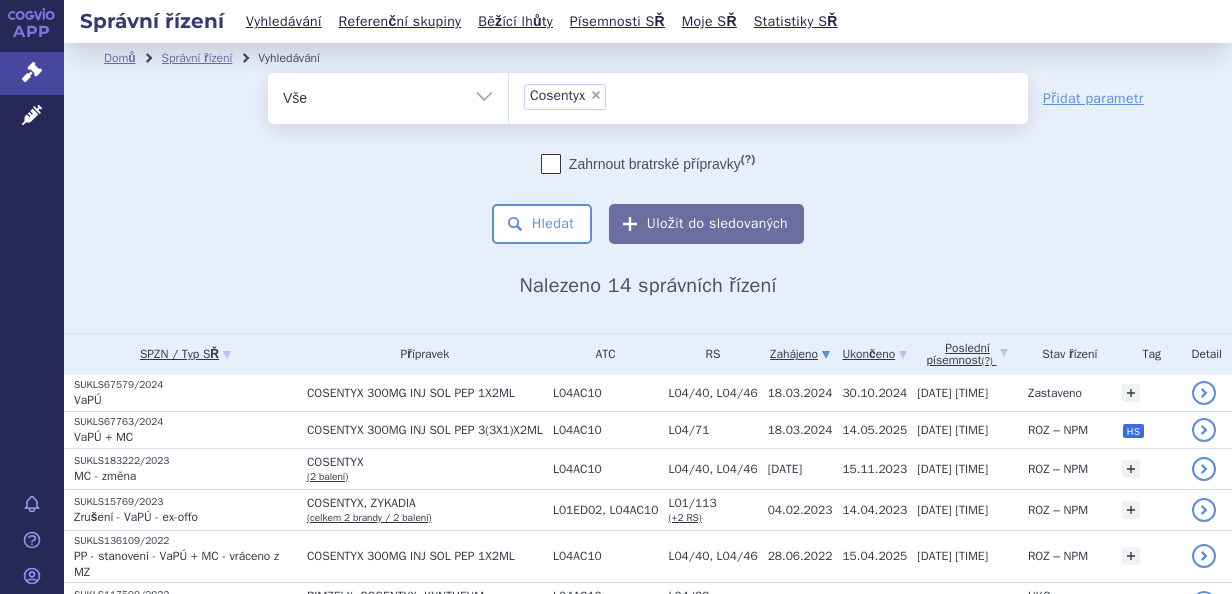scroll, scrollTop: 0, scrollLeft: 0, axis: both 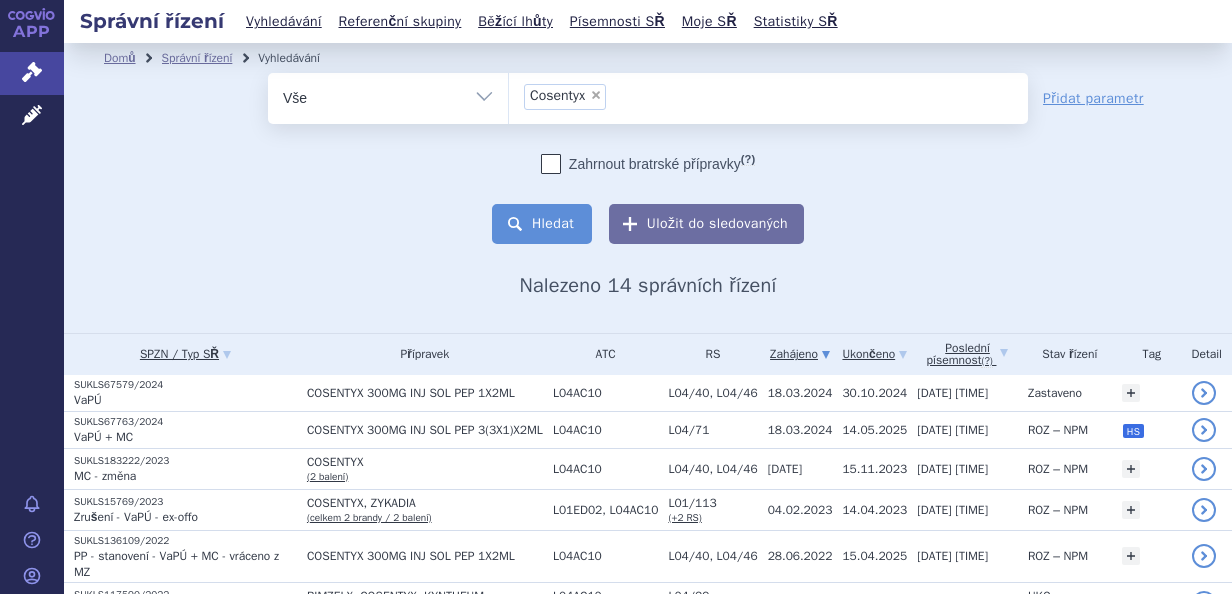 click on "Hledat" at bounding box center (542, 224) 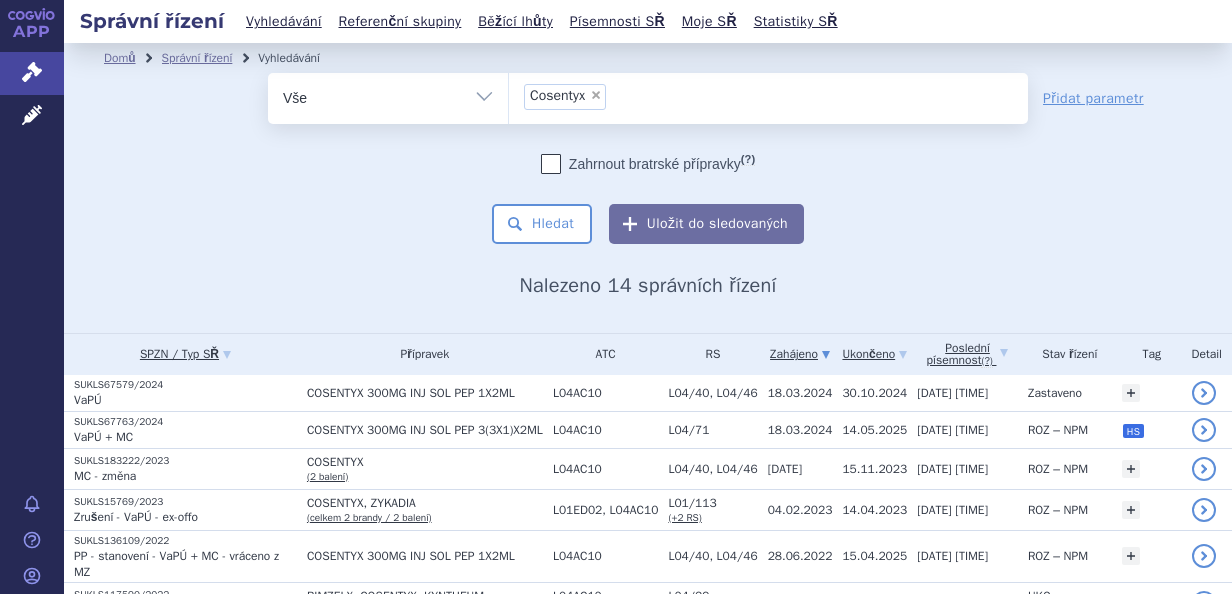 scroll, scrollTop: 0, scrollLeft: 0, axis: both 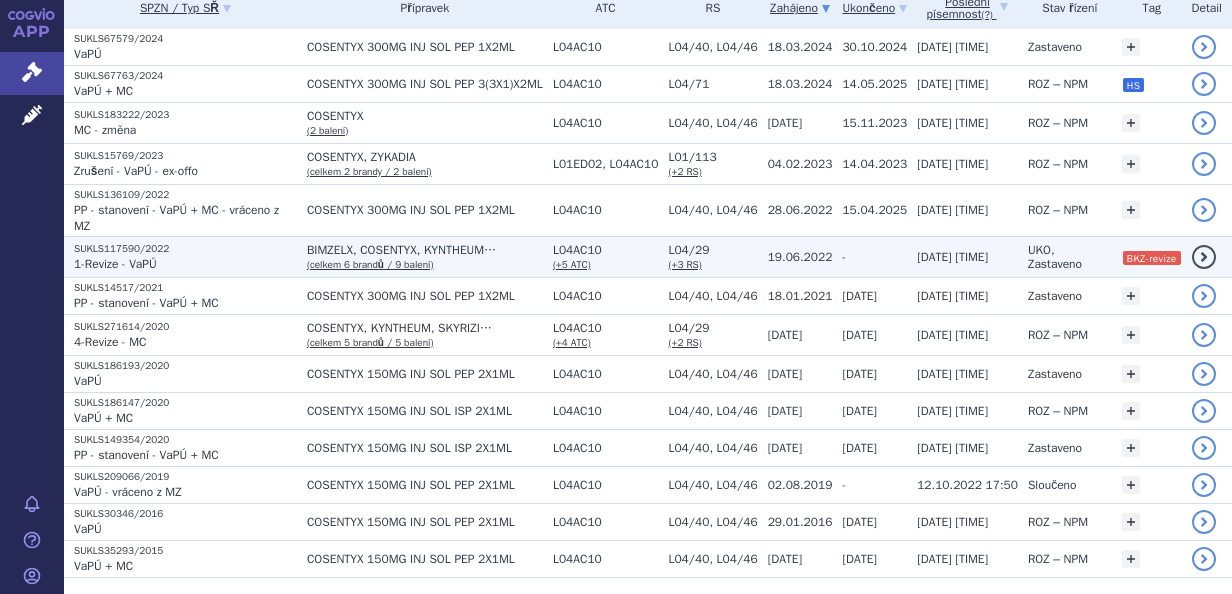 click on "BIMZELX, COSENTYX, KYNTHEUM…" at bounding box center [425, 250] 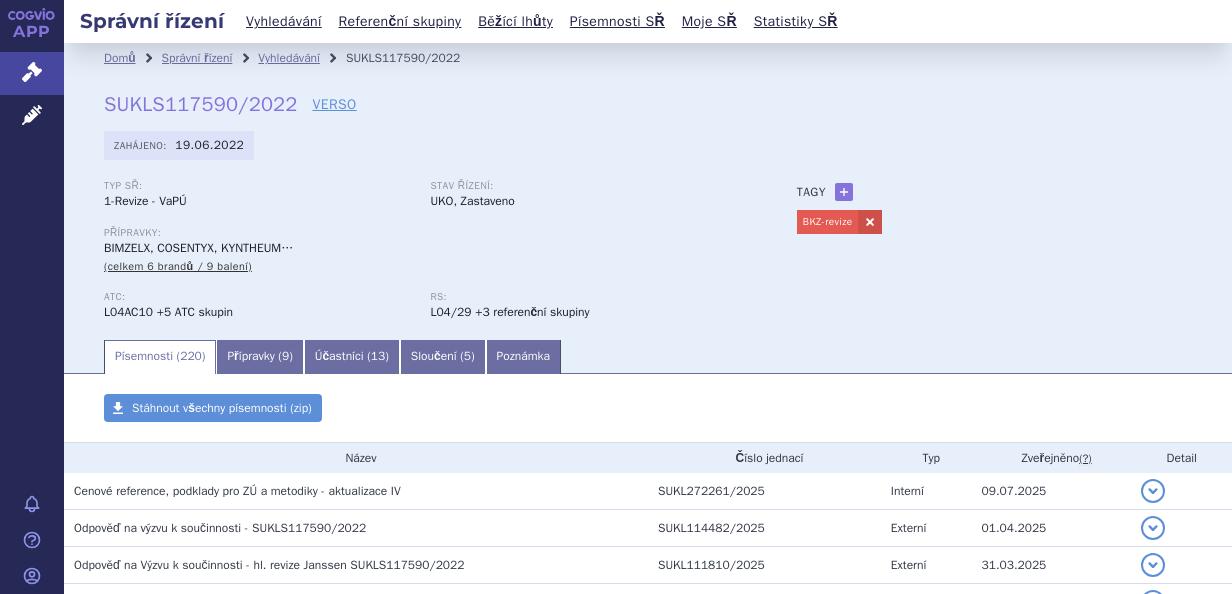 scroll, scrollTop: 0, scrollLeft: 0, axis: both 